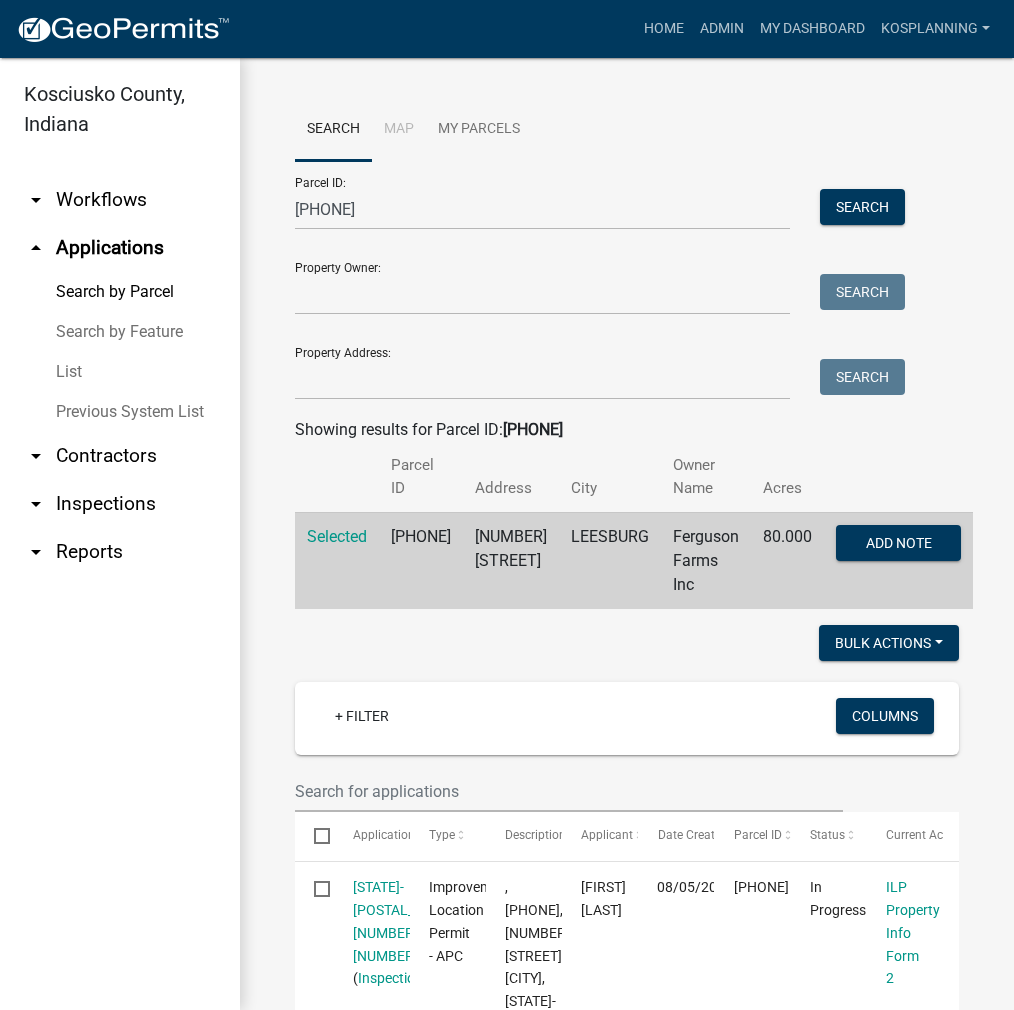 scroll, scrollTop: 0, scrollLeft: 0, axis: both 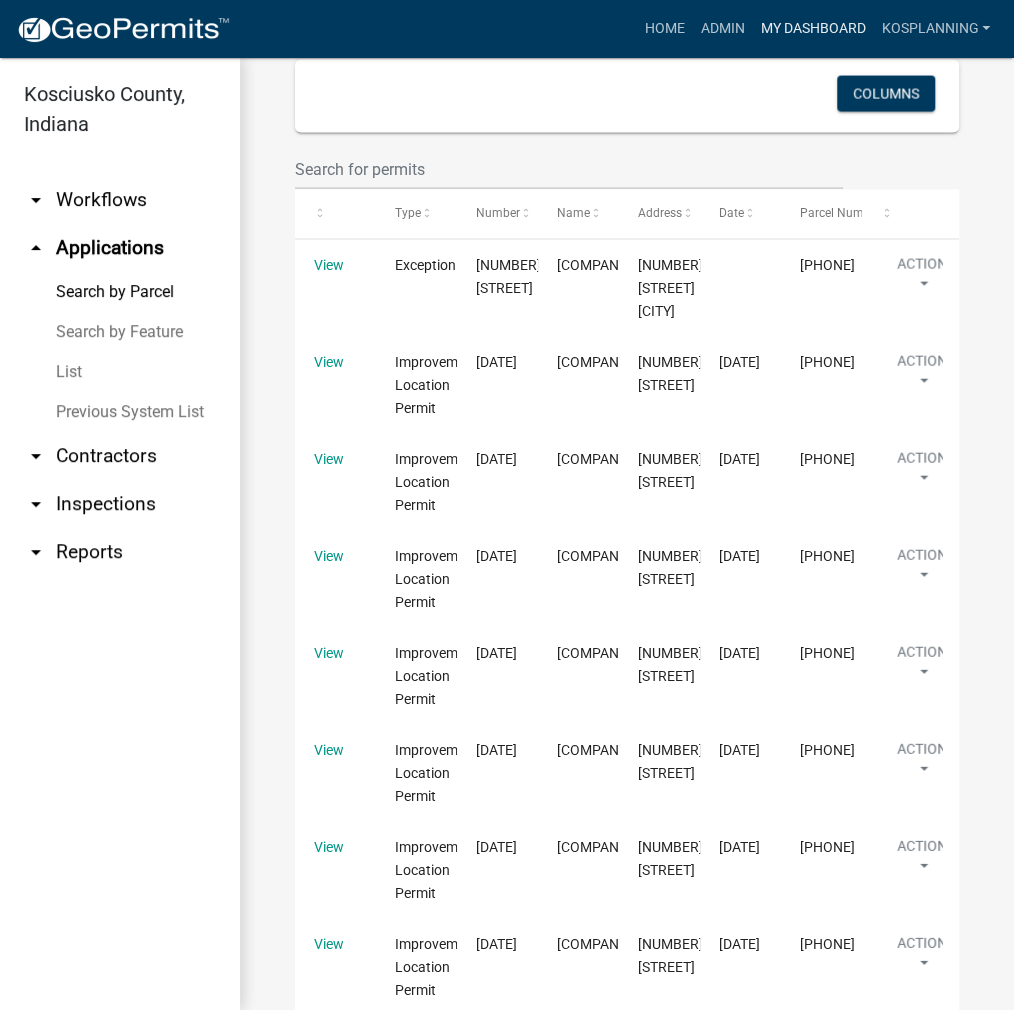 click on "My Dashboard" at bounding box center (812, 29) 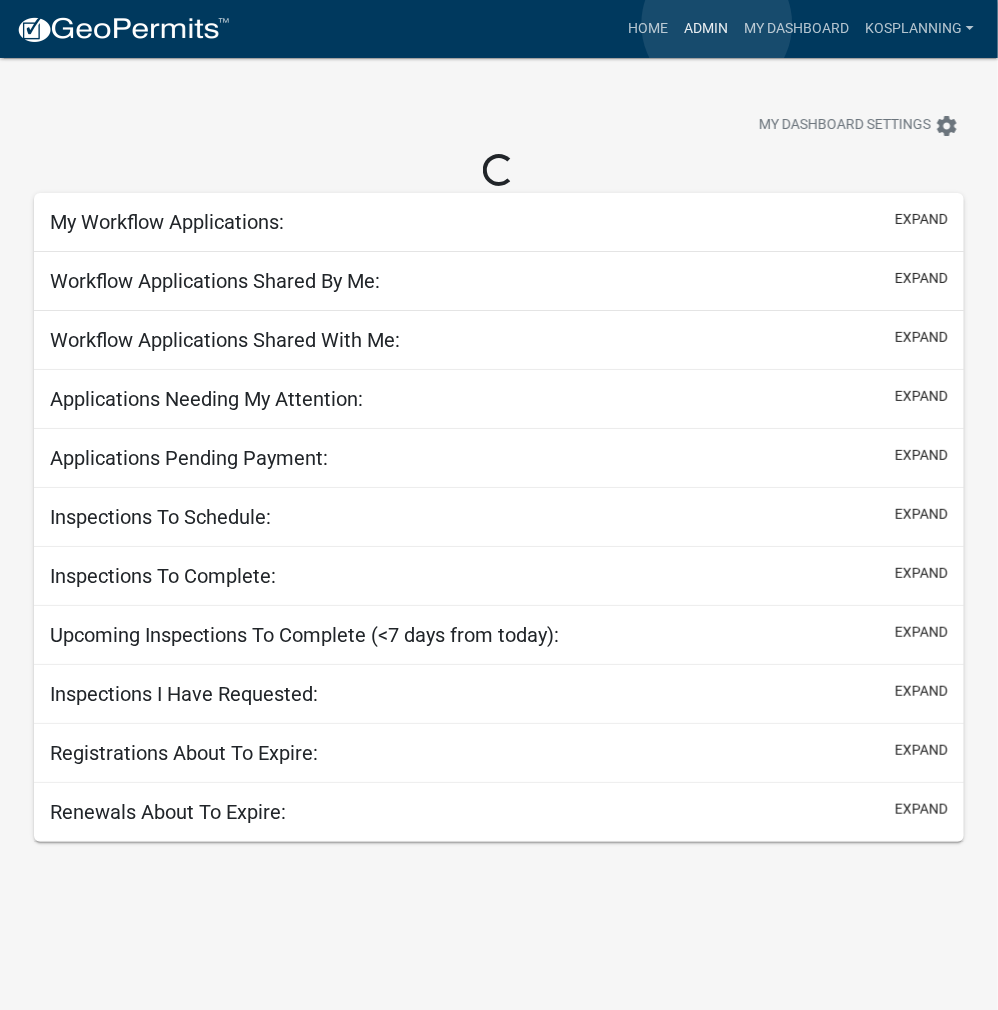 click on "Admin" at bounding box center (706, 29) 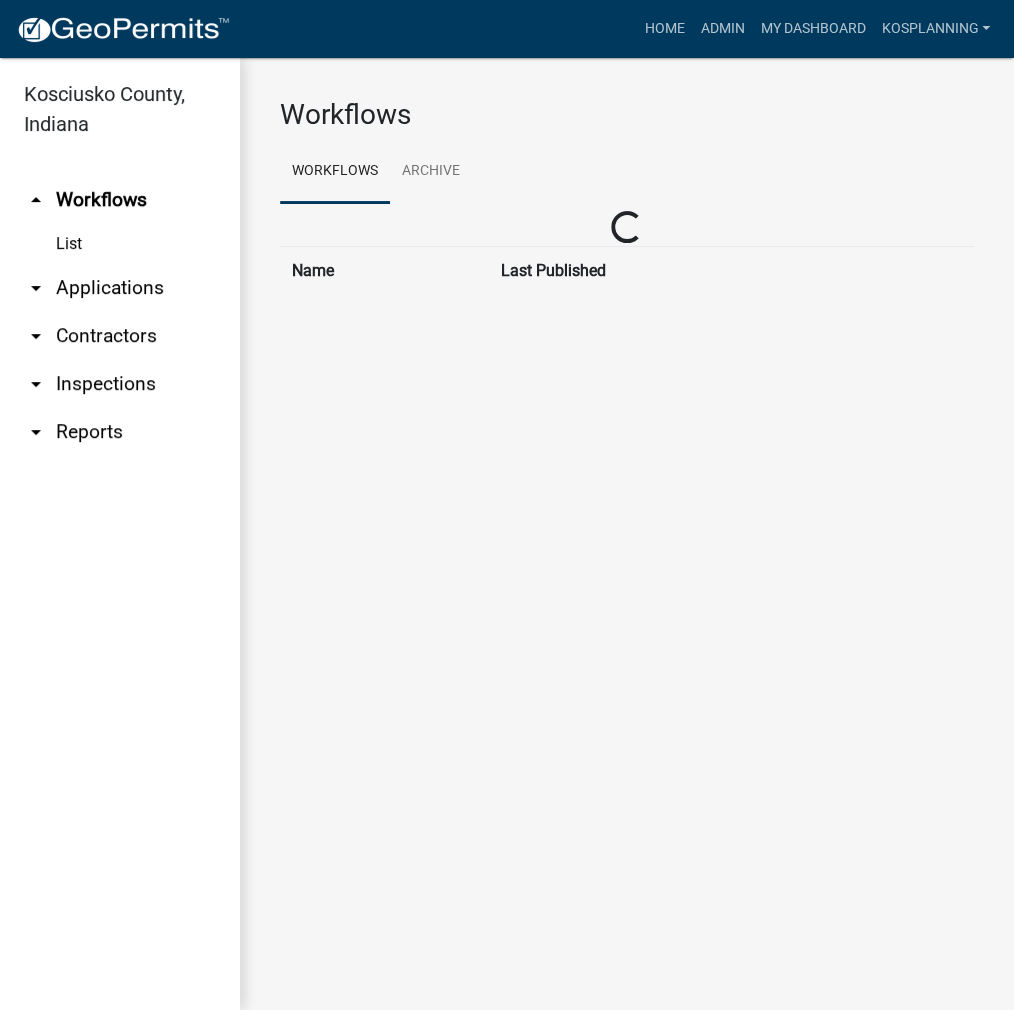 click on "arrow_drop_down   Applications" at bounding box center [120, 288] 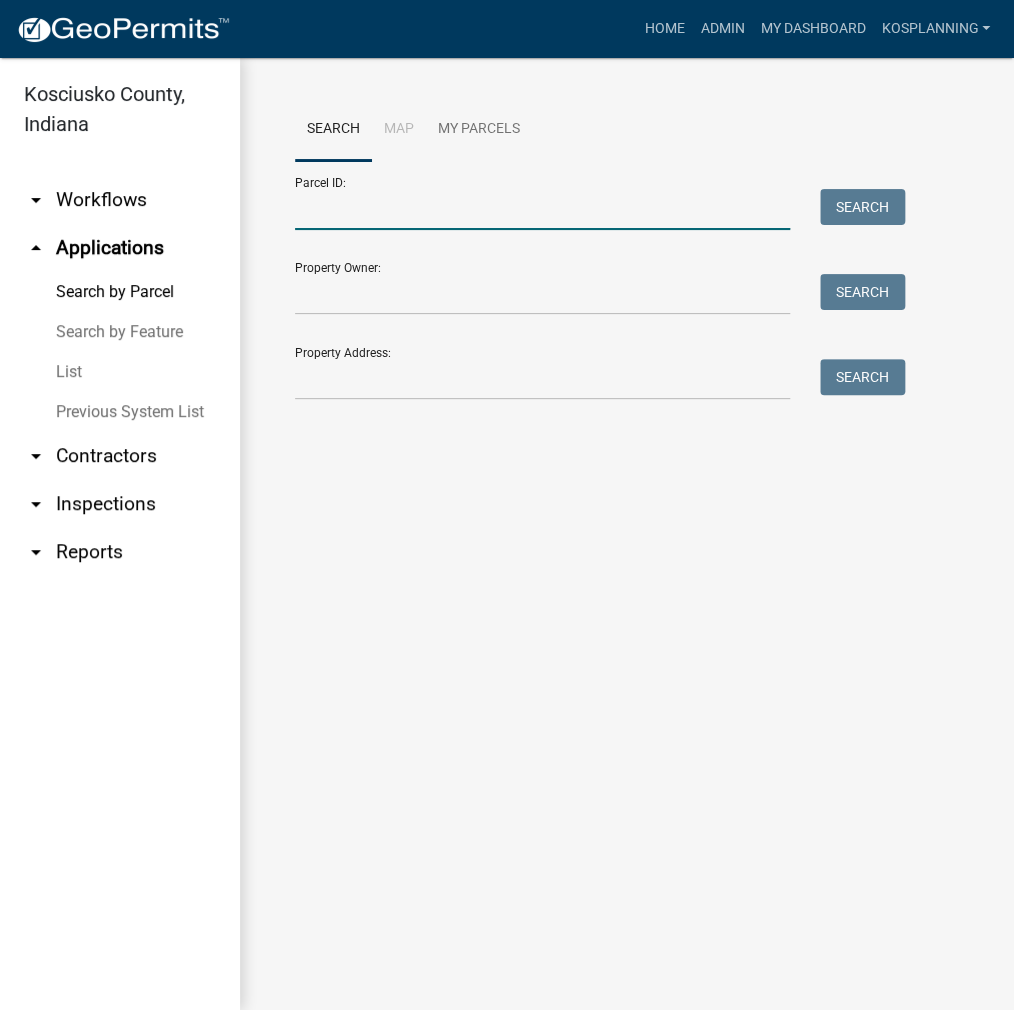 click on "Parcel ID:" at bounding box center (542, 209) 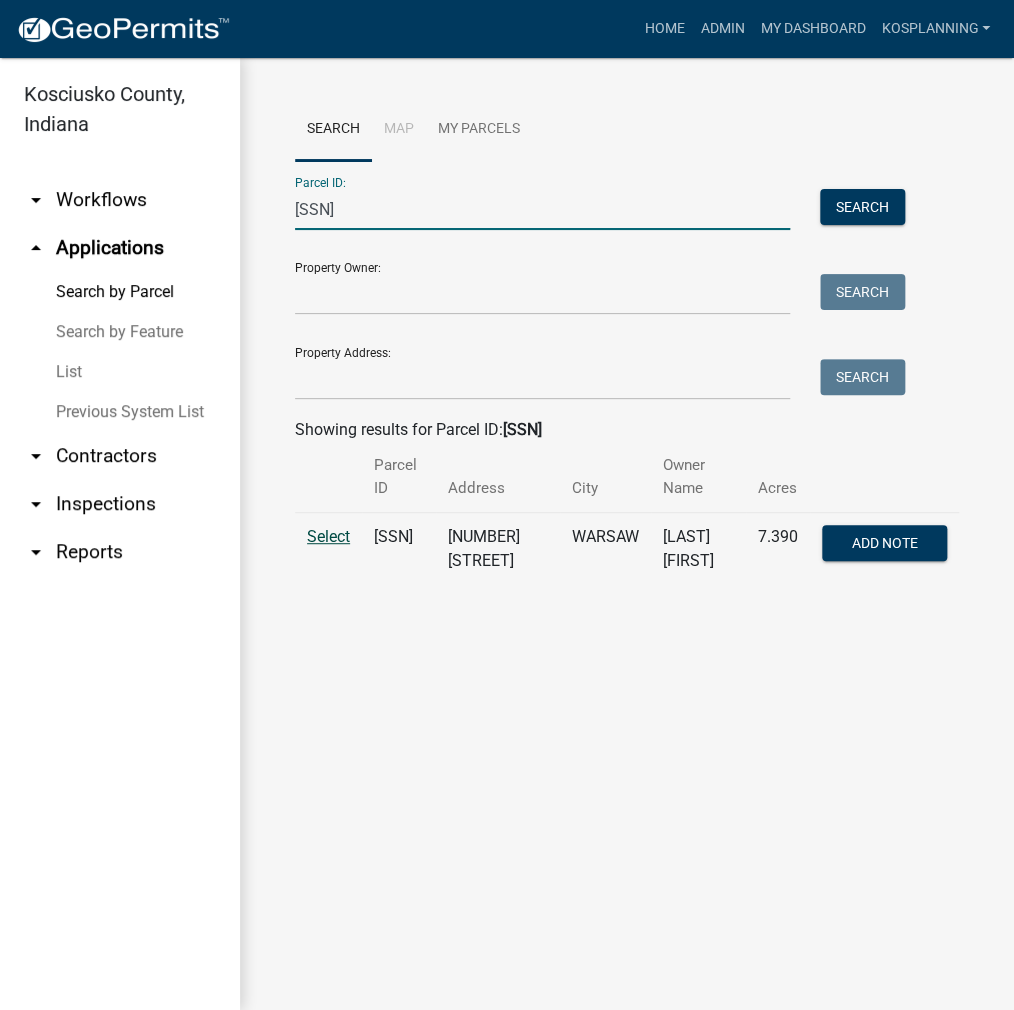 type on "[SSN]" 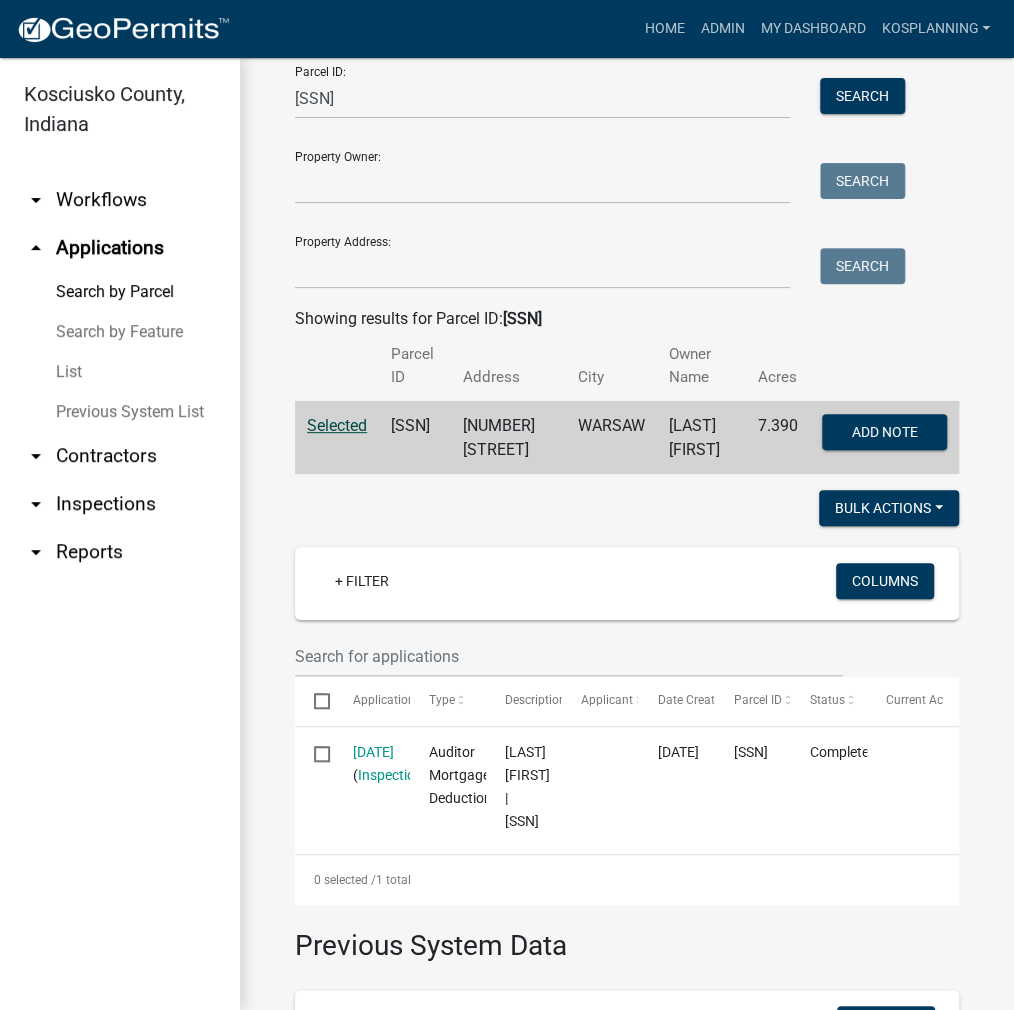 scroll, scrollTop: 0, scrollLeft: 0, axis: both 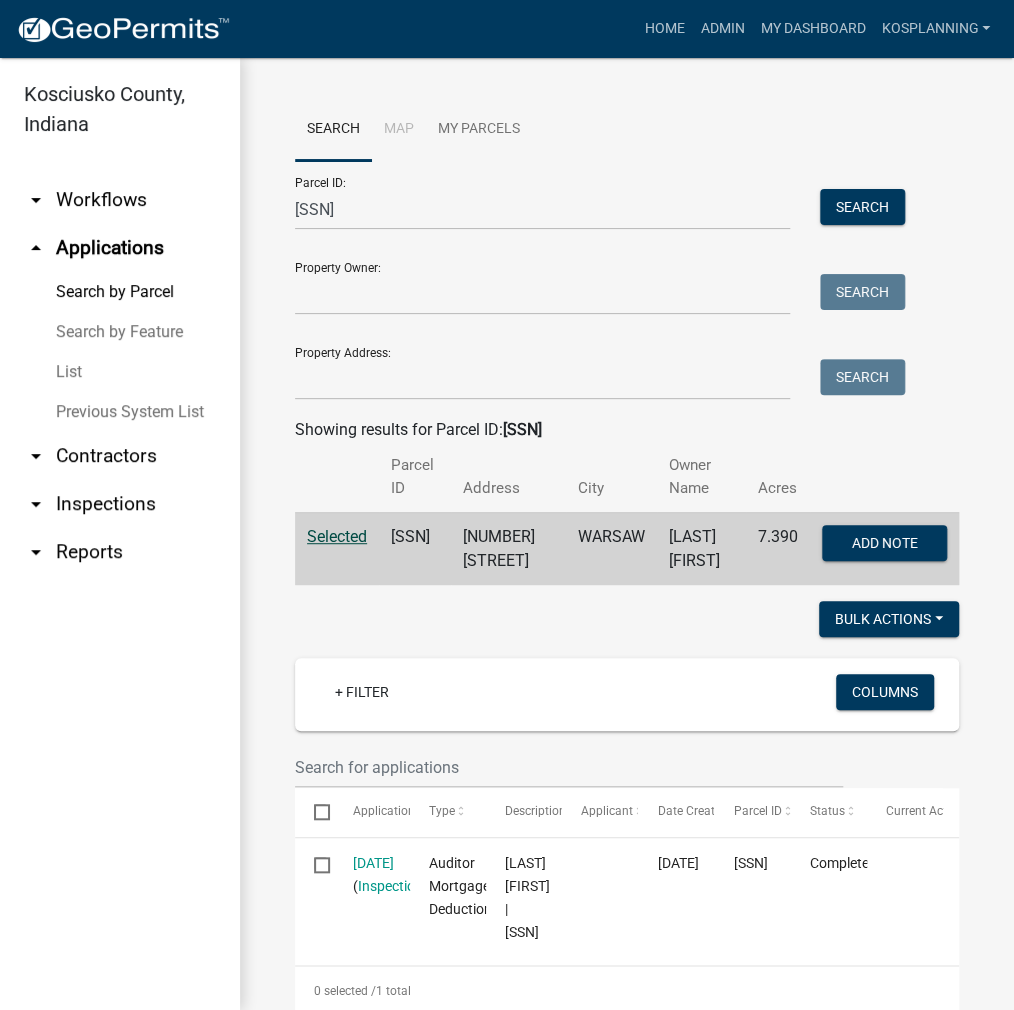 click on "arrow_drop_down   Contractors" at bounding box center (120, 456) 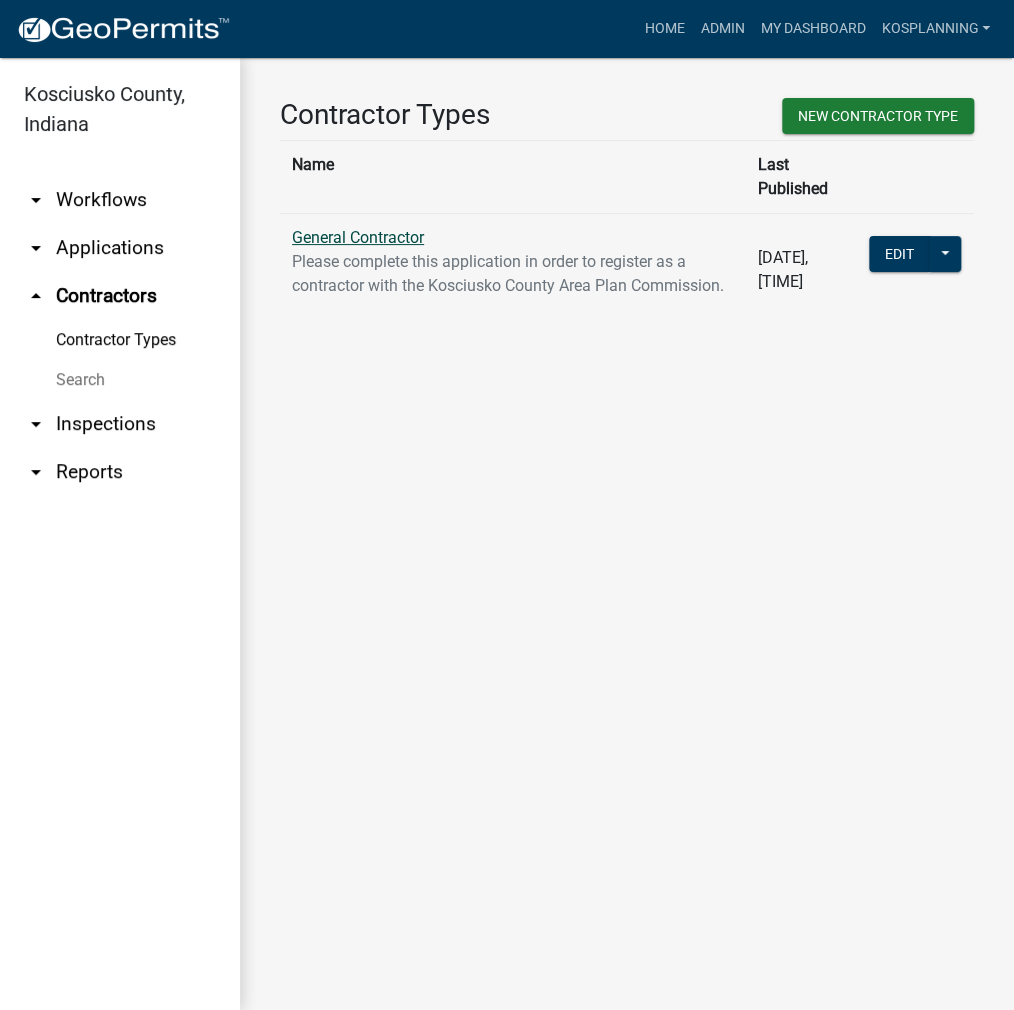 click on "General Contractor" 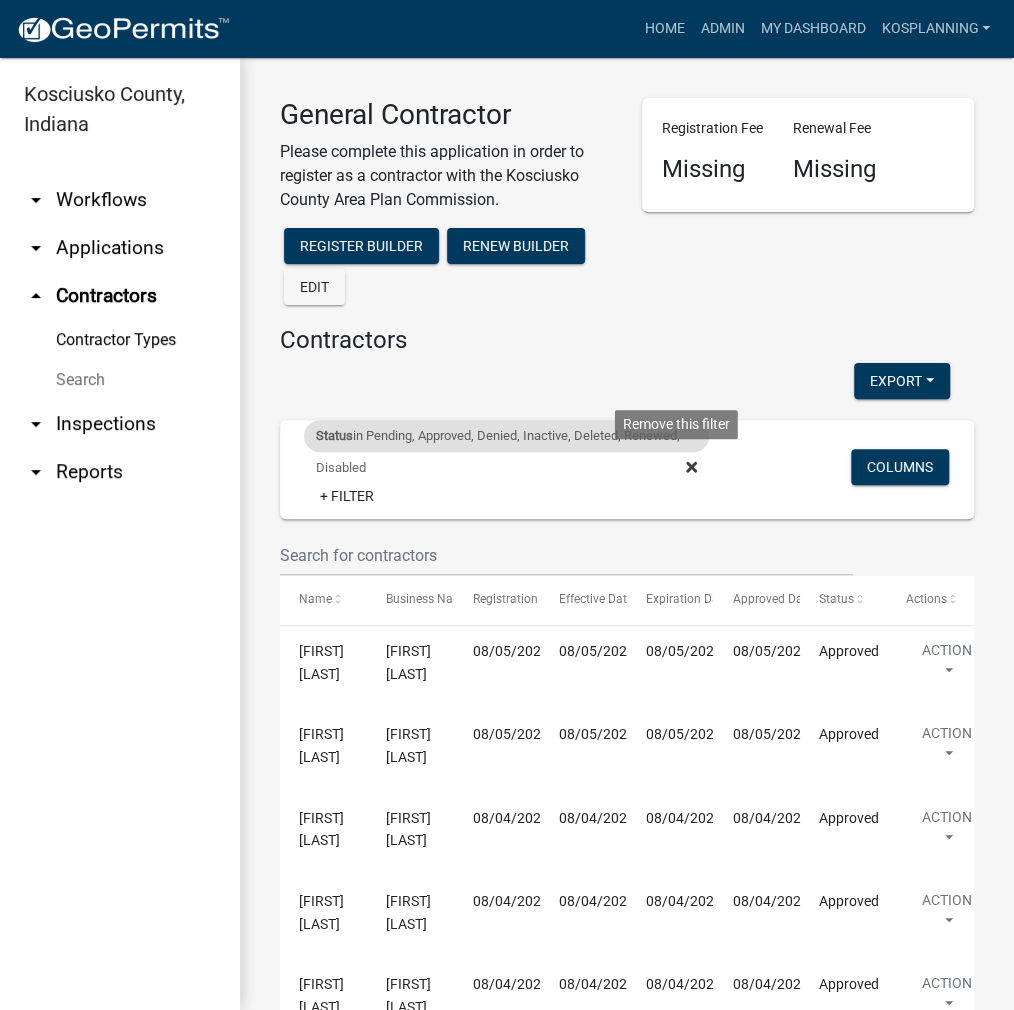 click 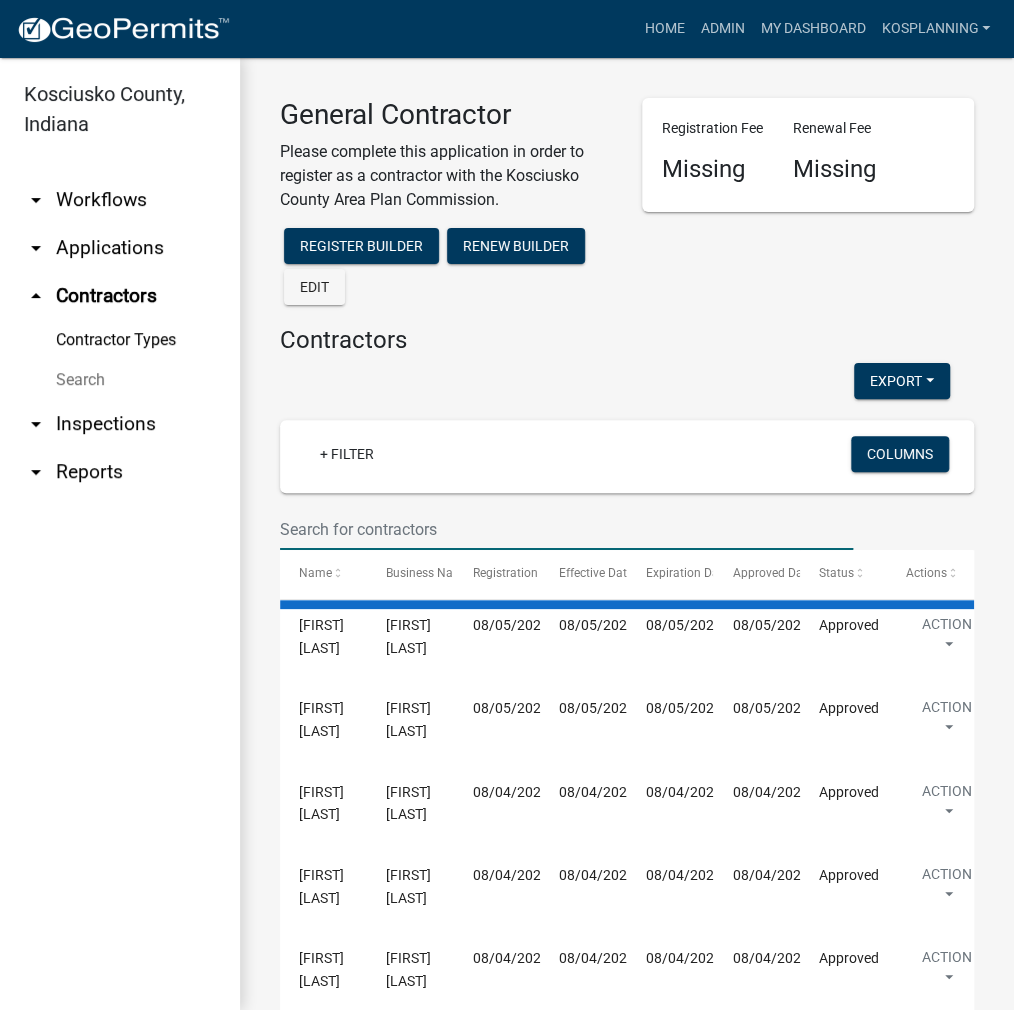 click at bounding box center [566, 529] 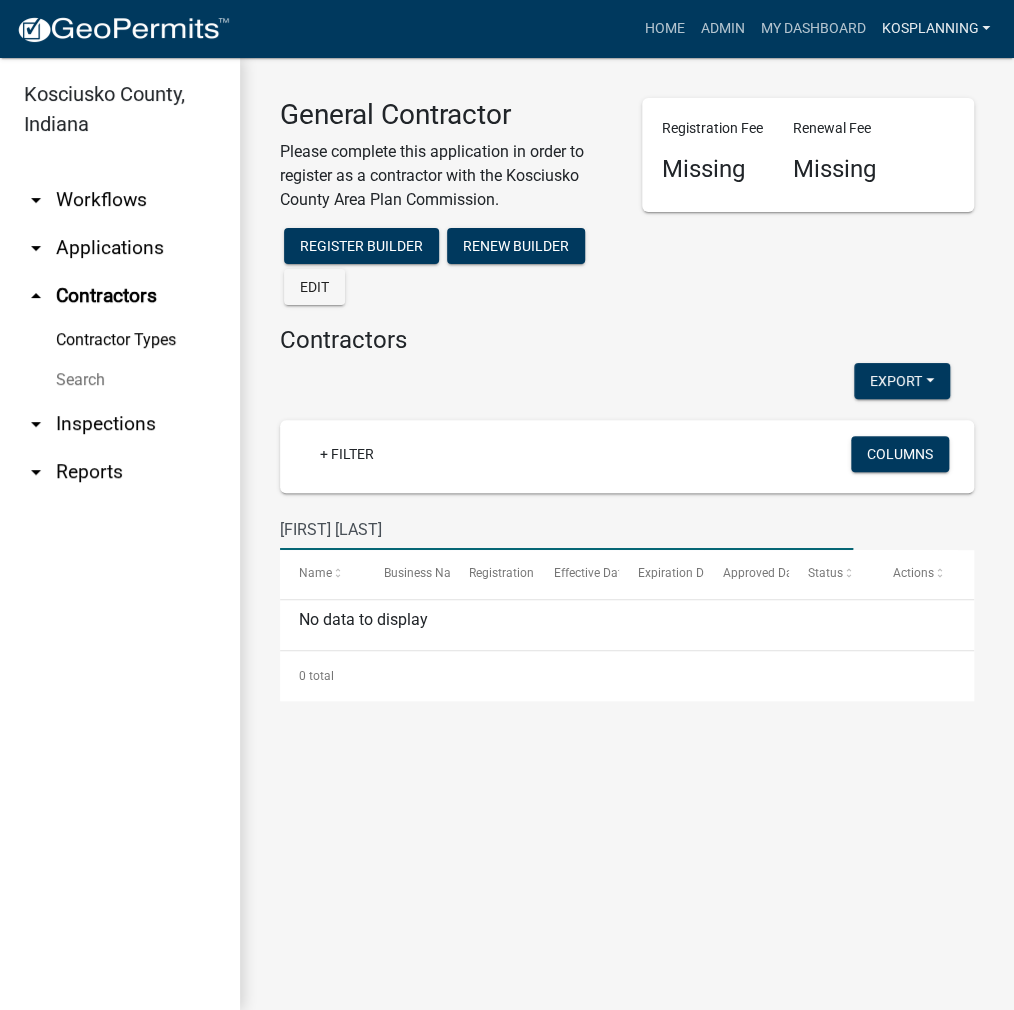 type on "[FIRST] [LAST]" 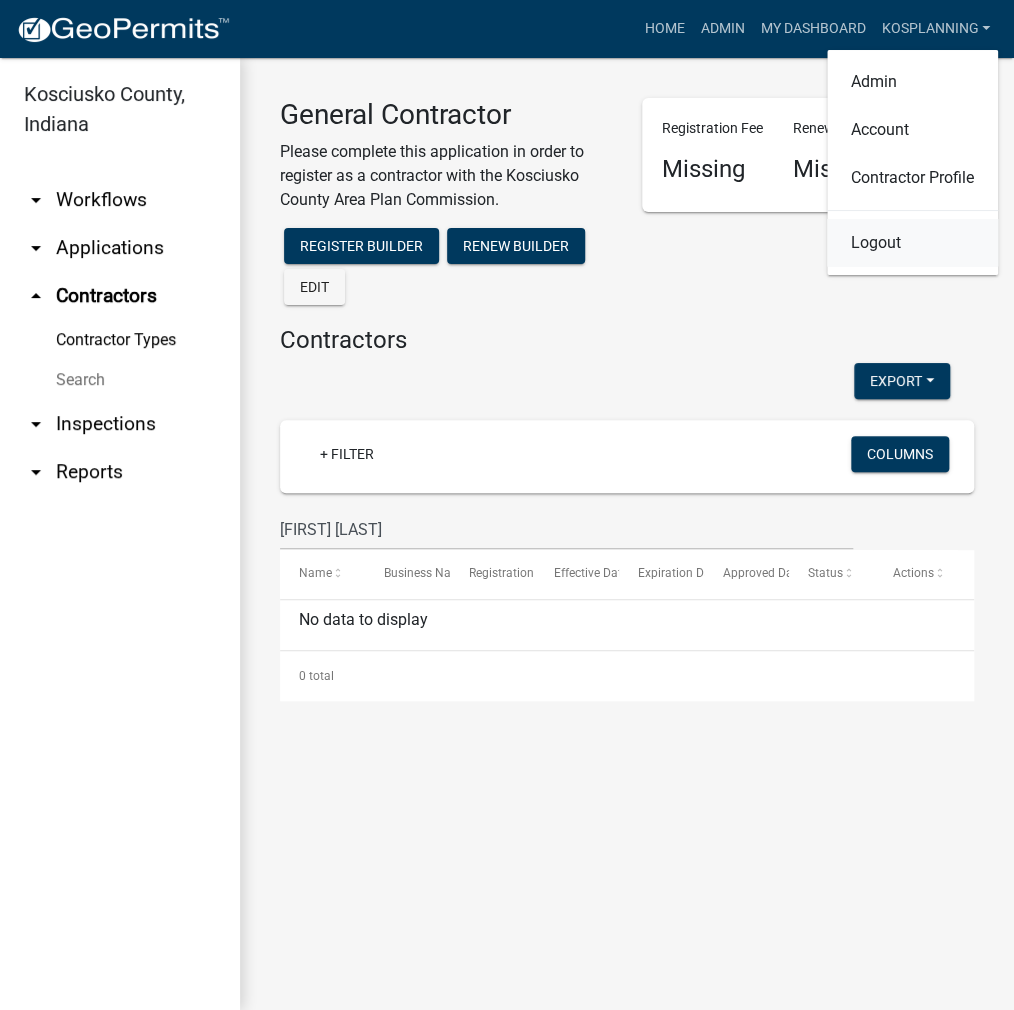 click on "Logout" at bounding box center (912, 243) 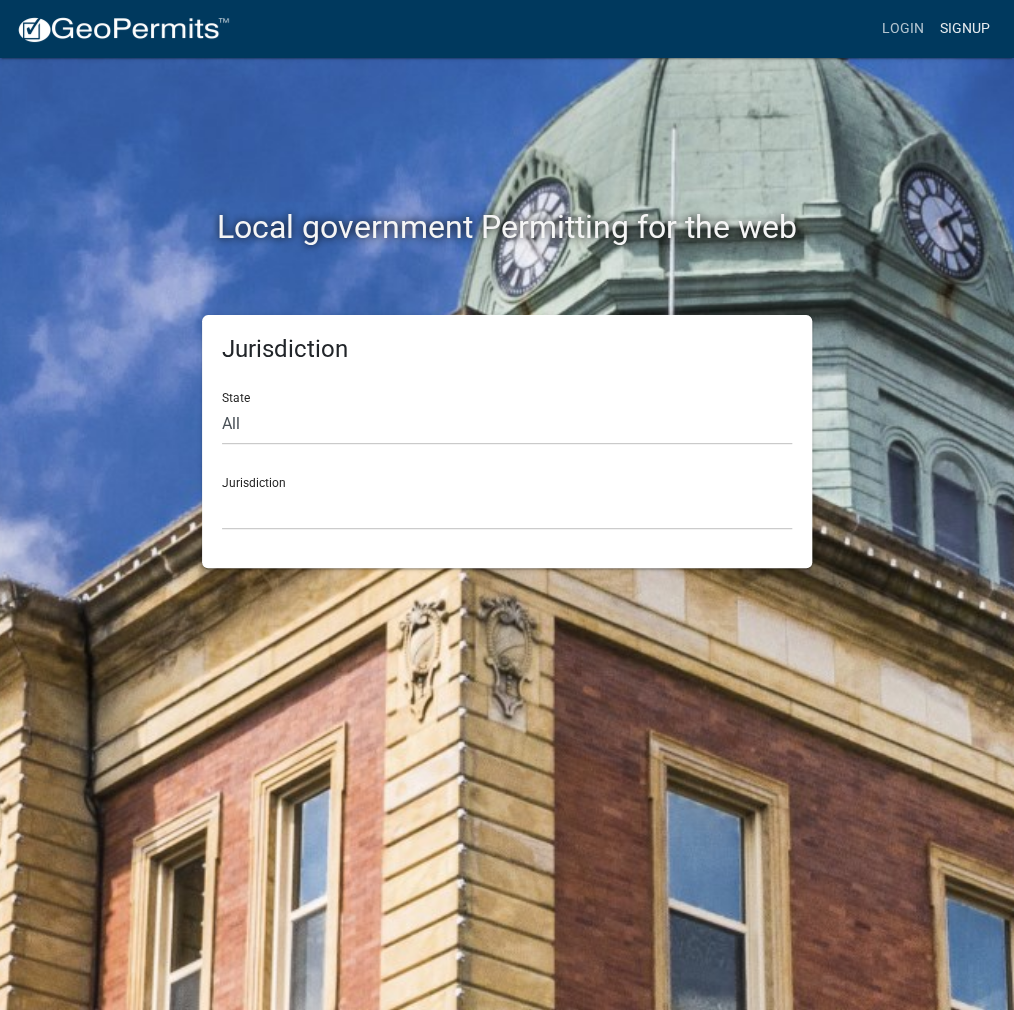click on "Signup" at bounding box center [965, 29] 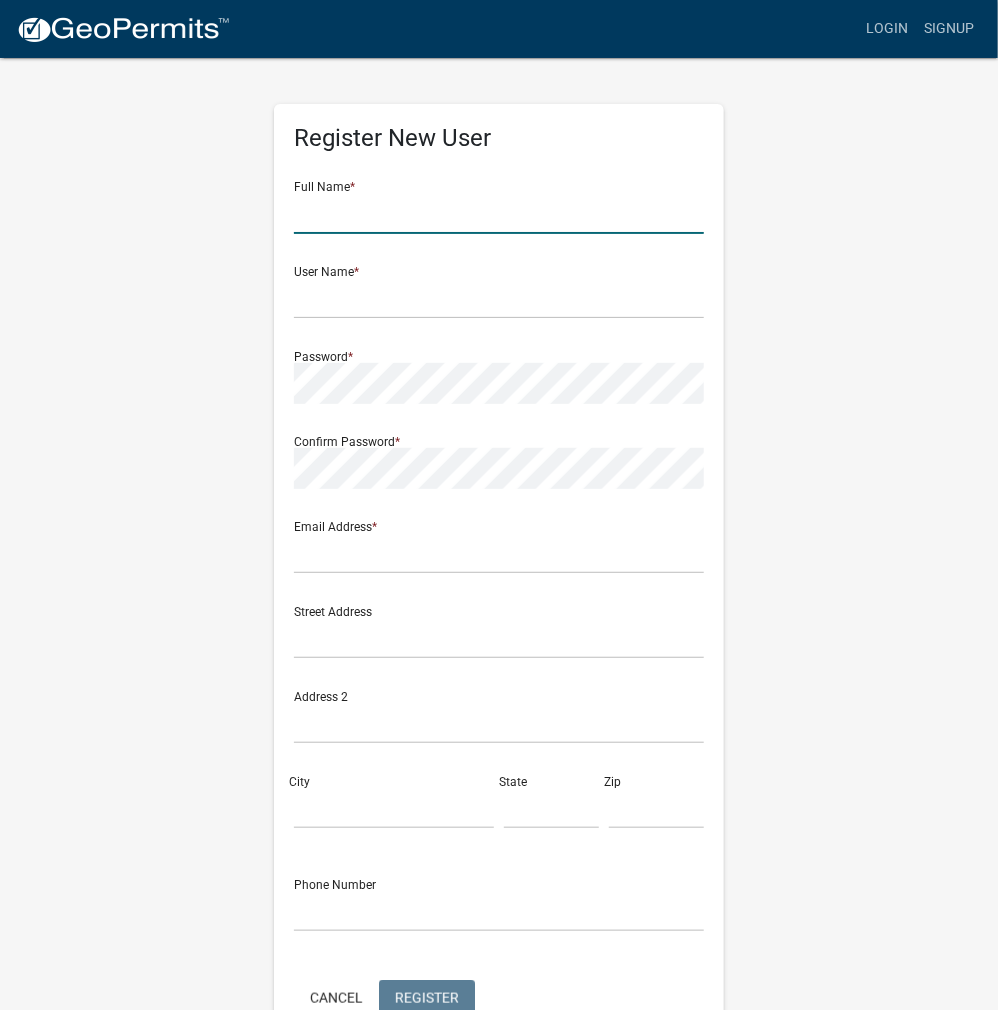 drag, startPoint x: 356, startPoint y: 212, endPoint x: 425, endPoint y: 195, distance: 71.063354 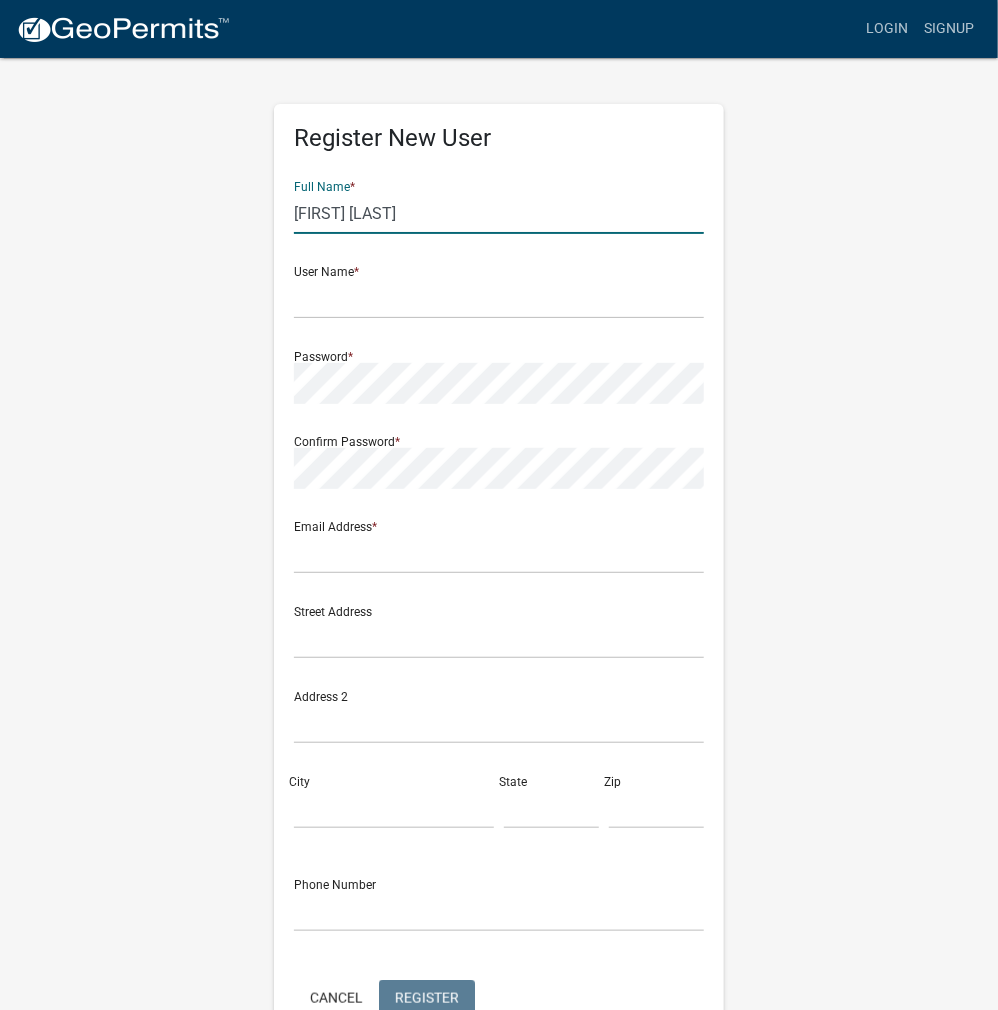 type on "[FIRST] [LAST]" 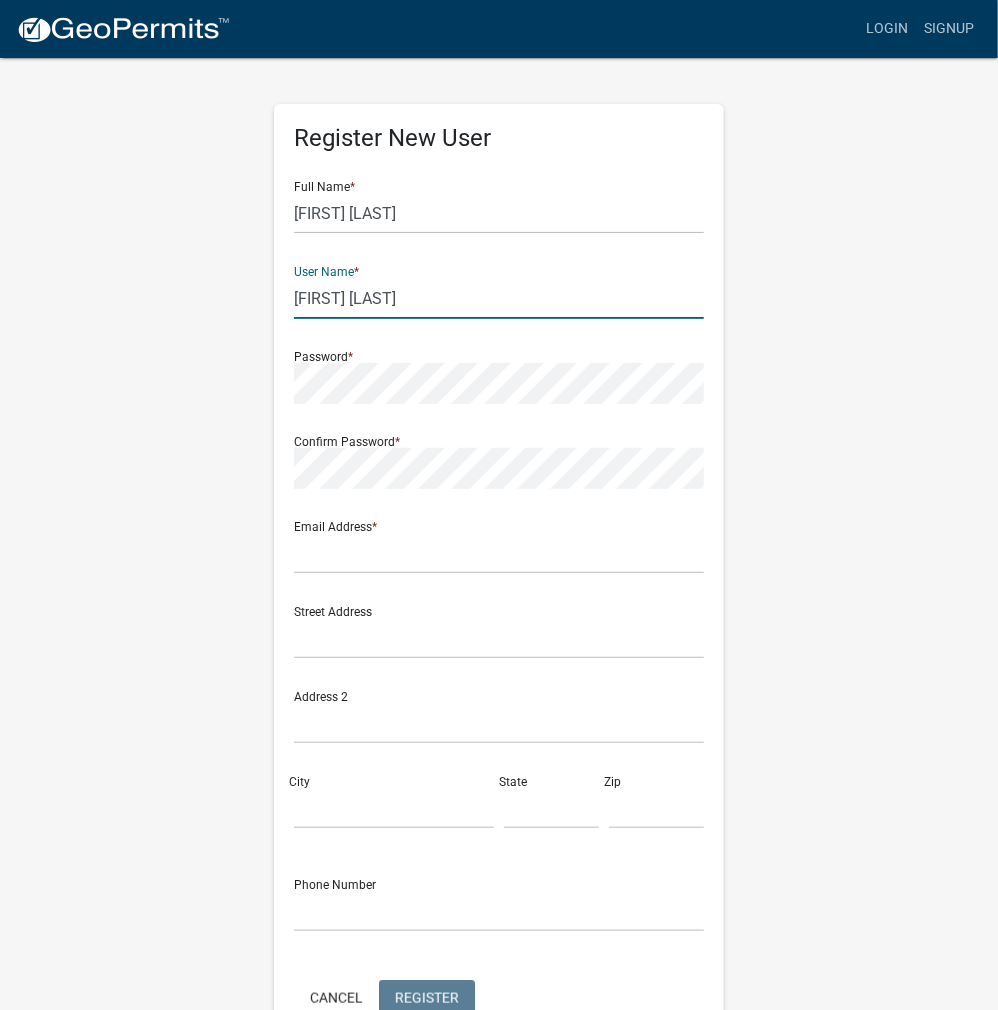 click on "[FIRST] [LAST]" 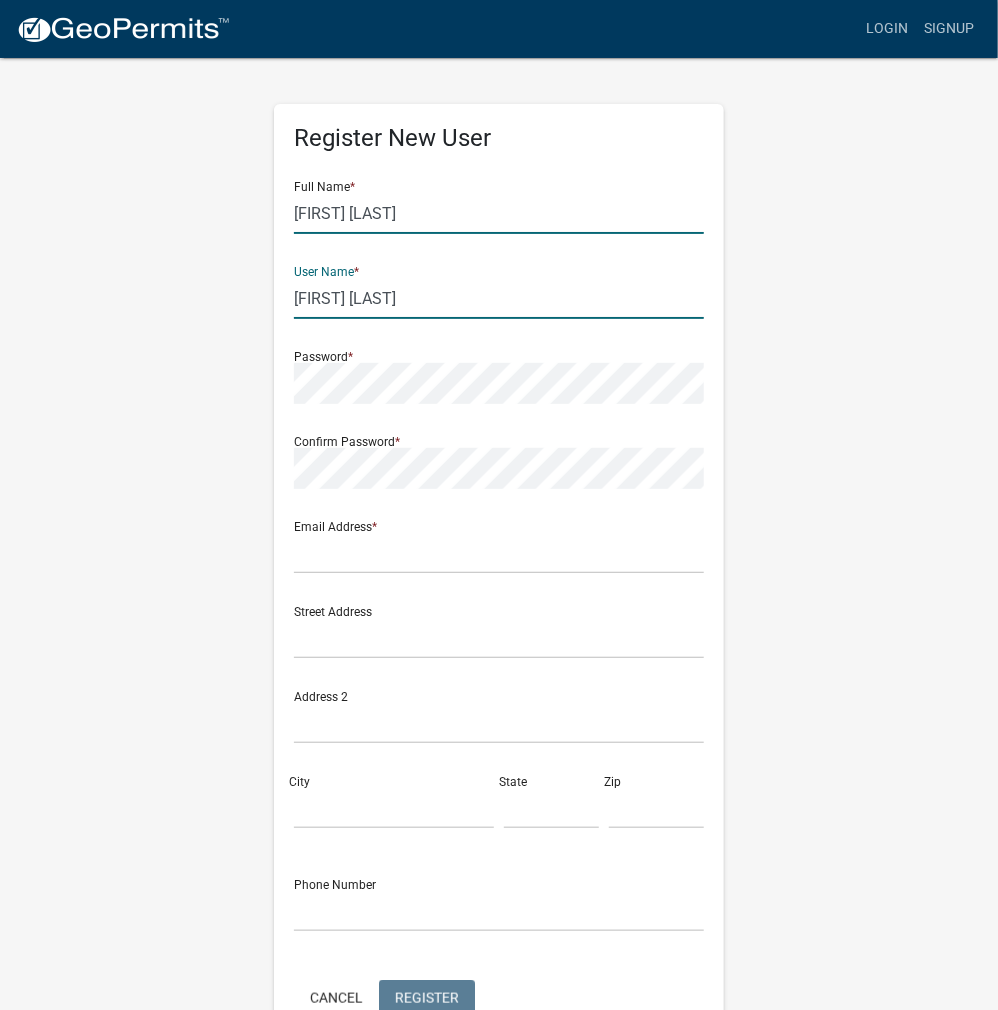 click on "[FIRST] [LAST]" 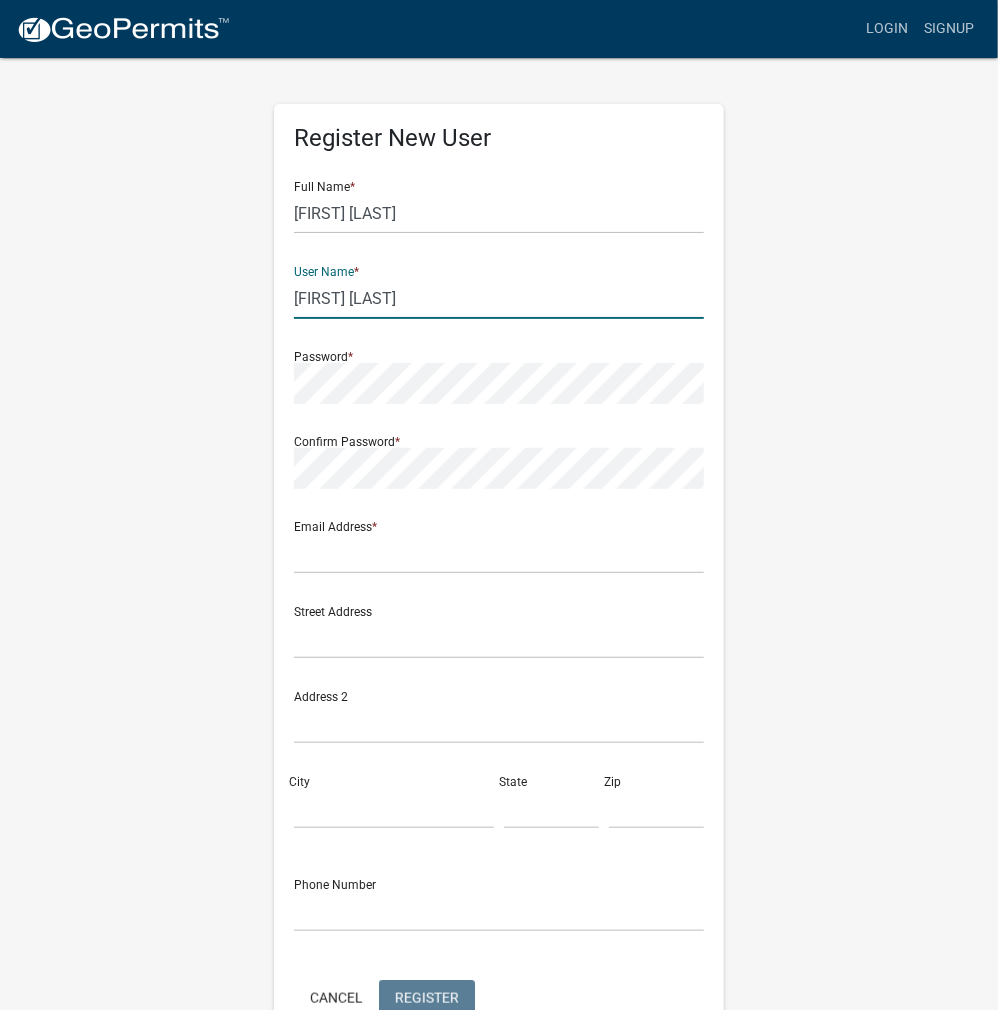 drag, startPoint x: 421, startPoint y: 305, endPoint x: 272, endPoint y: 309, distance: 149.05368 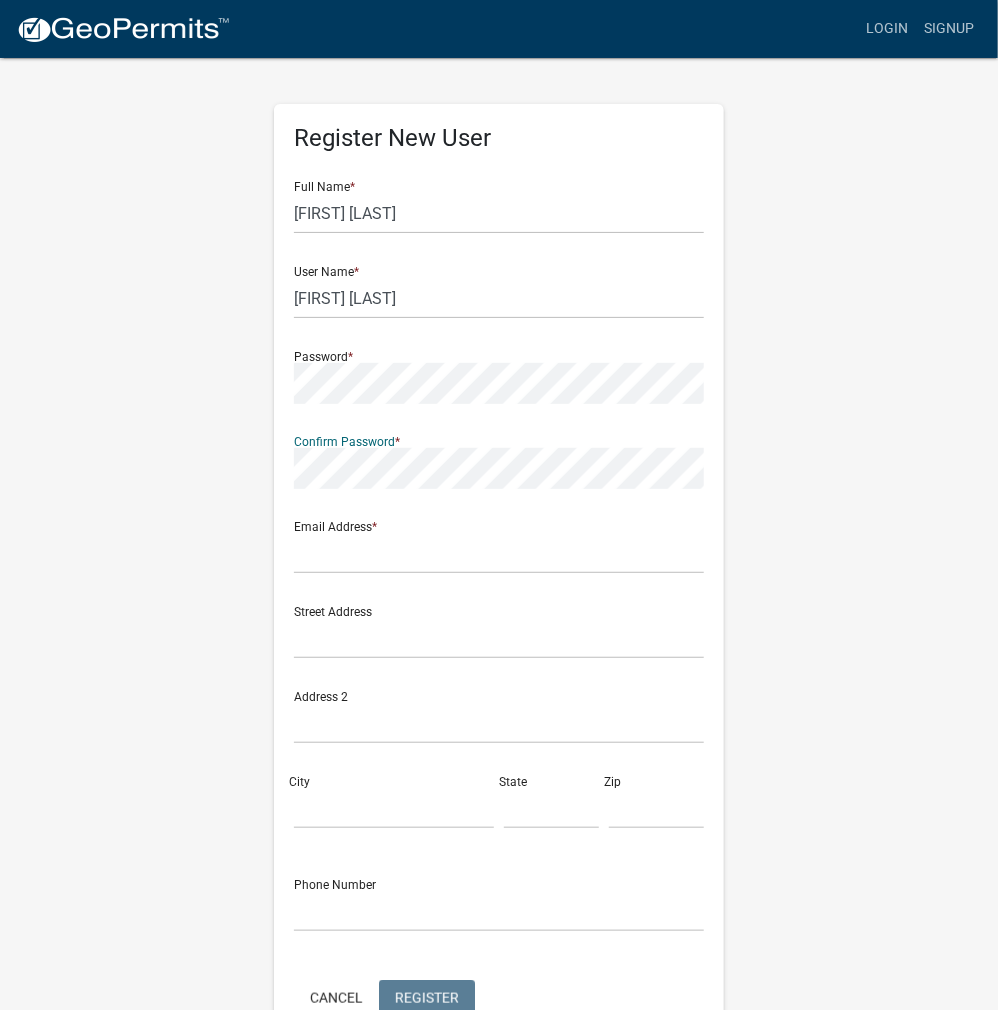 click on "Email Address  *" 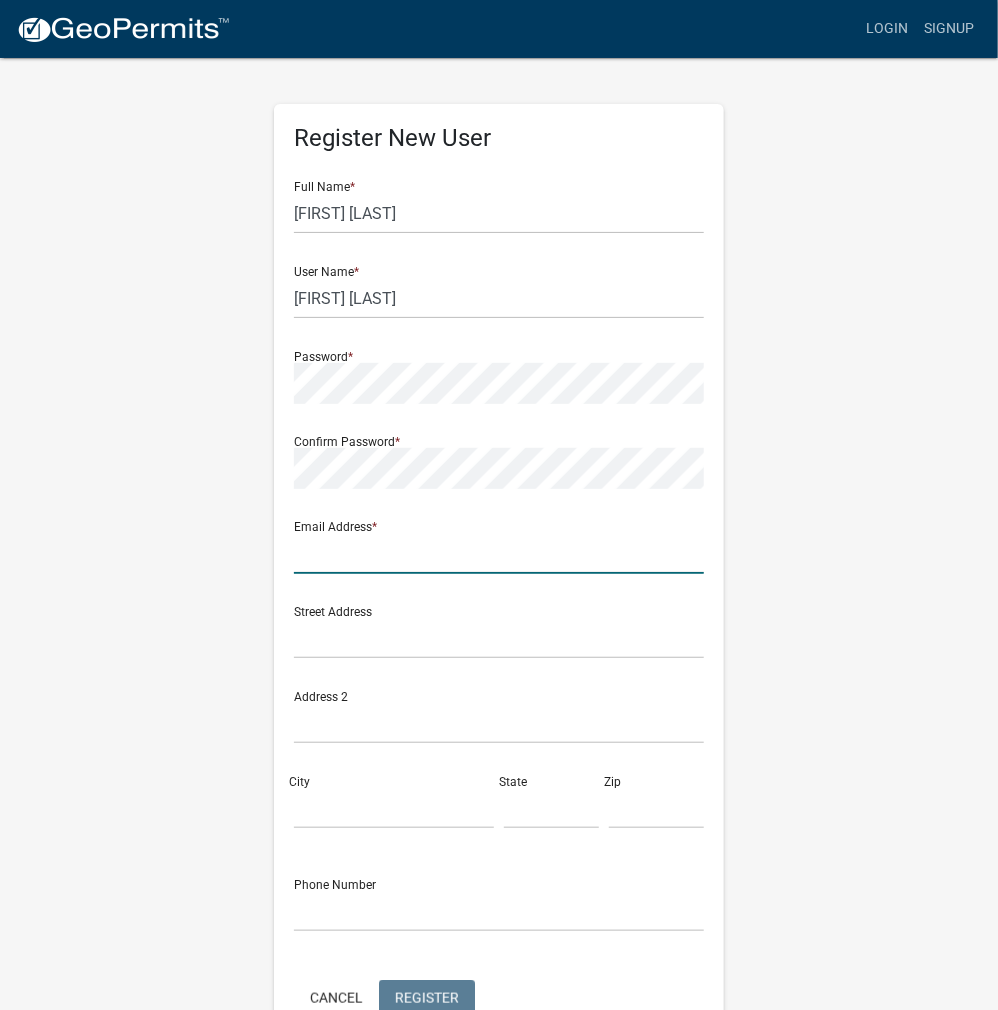 click 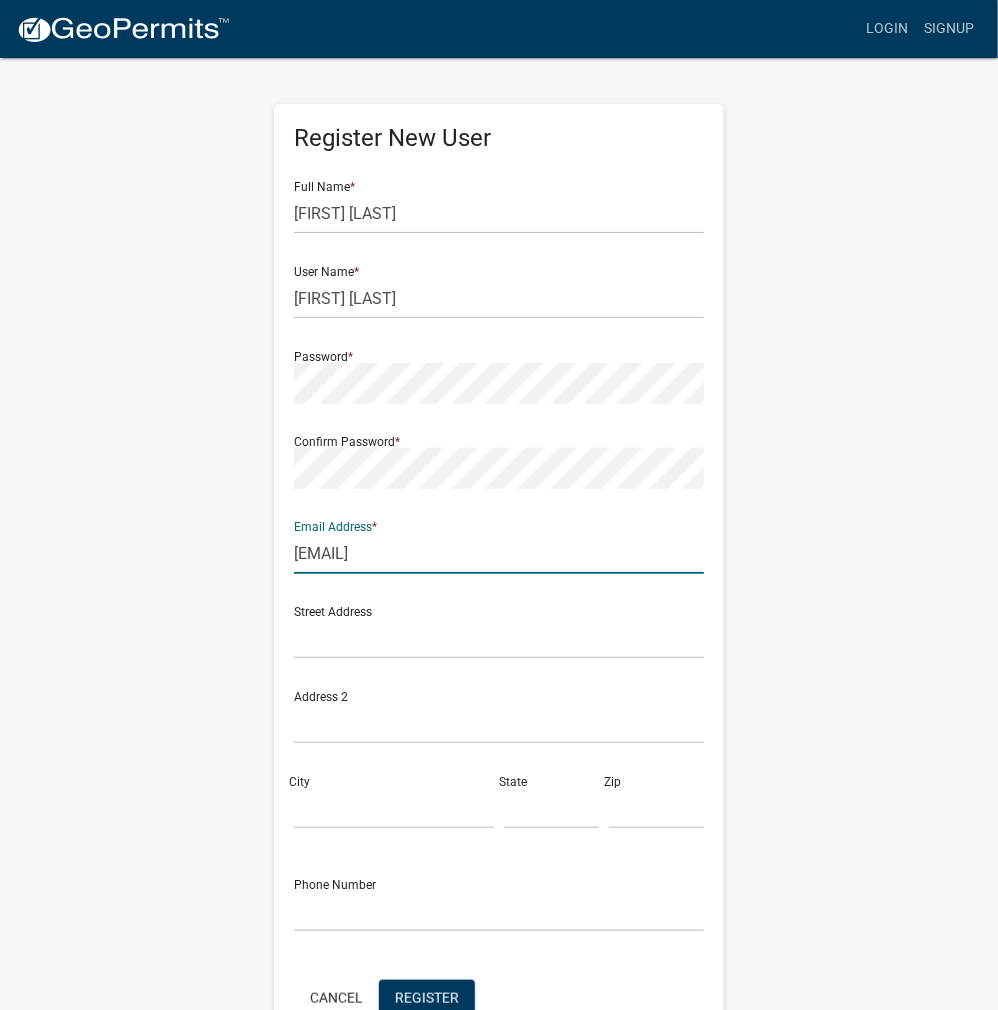 type on "[EMAIL]" 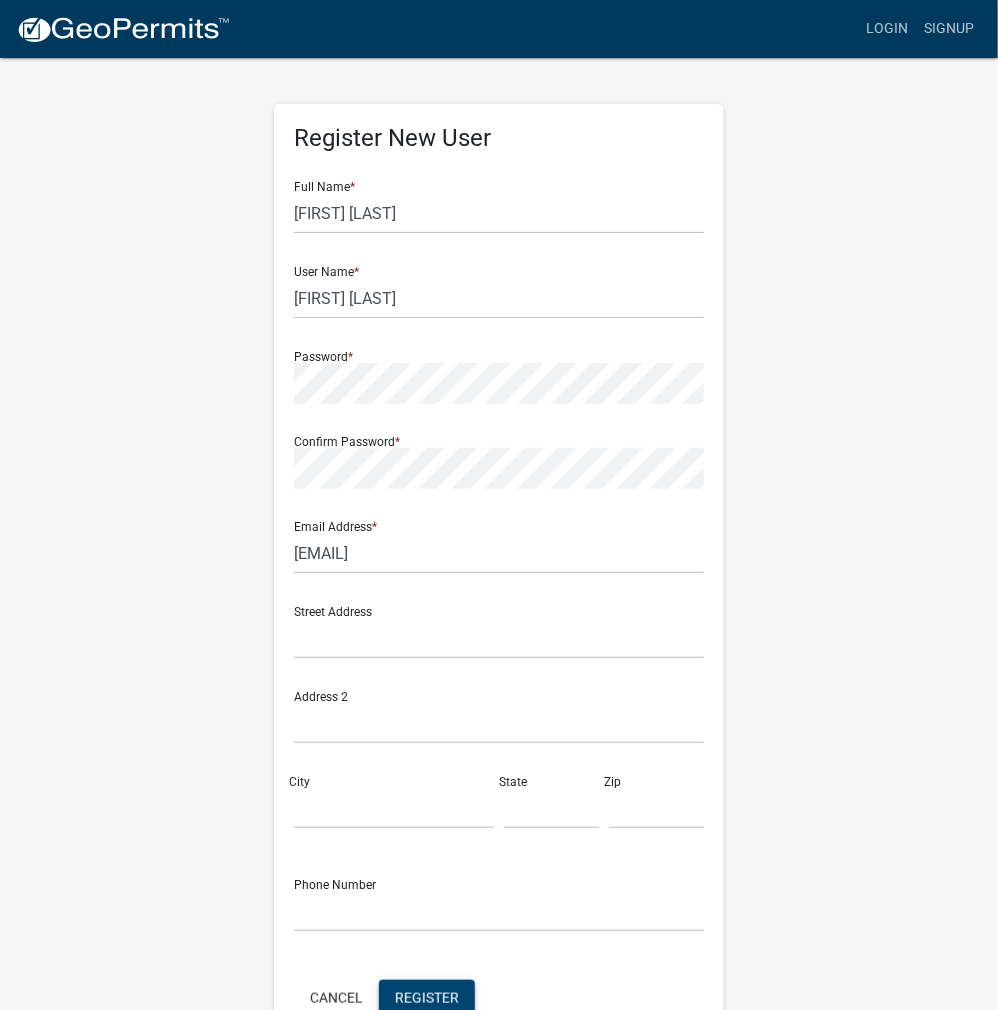 click on "Register" 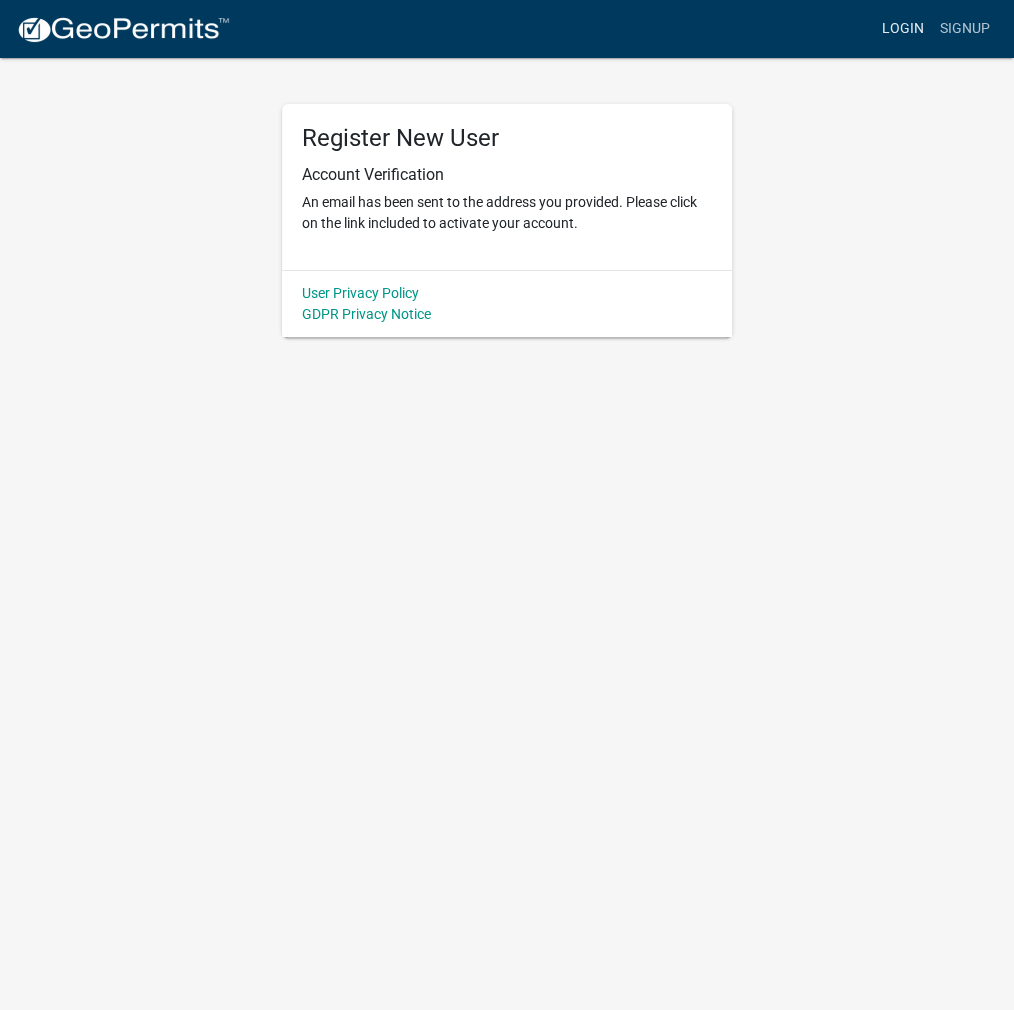 click on "Login" at bounding box center (903, 29) 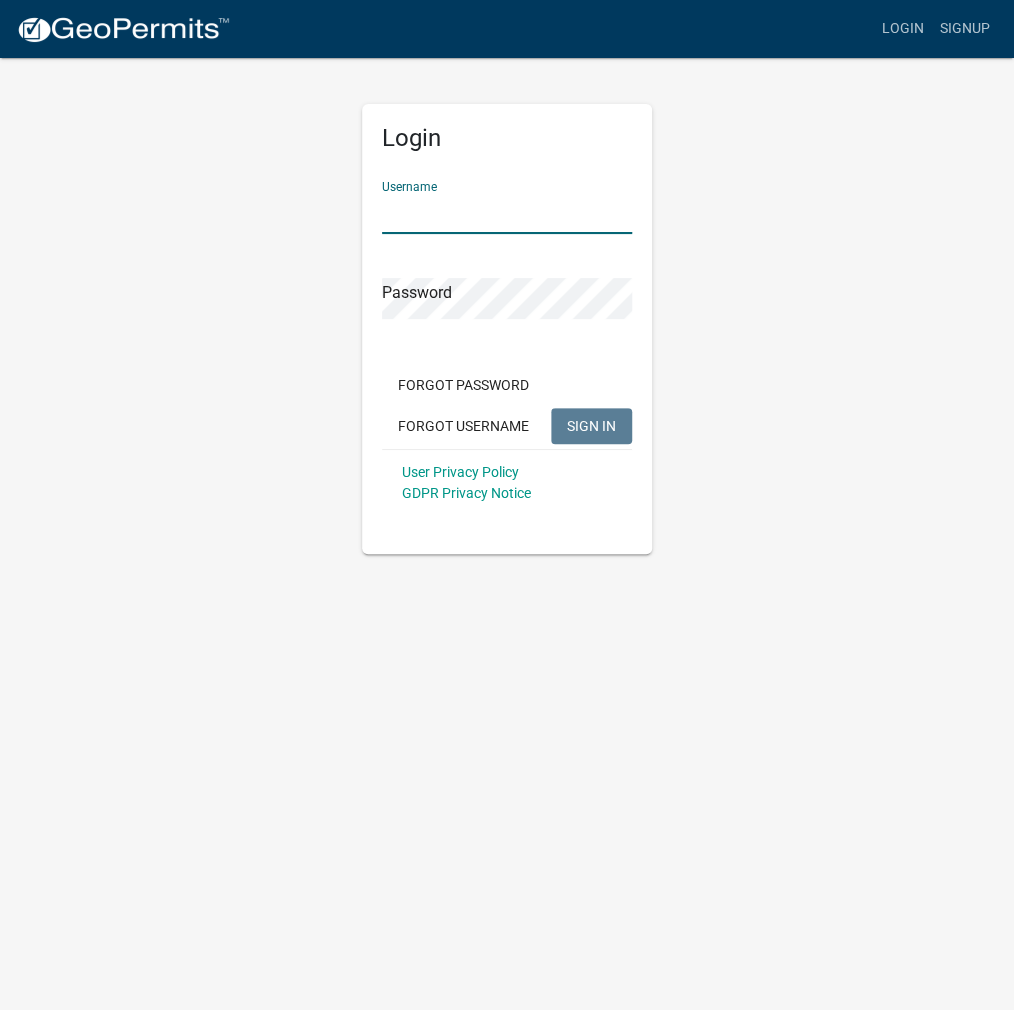 click on "Username" at bounding box center [507, 213] 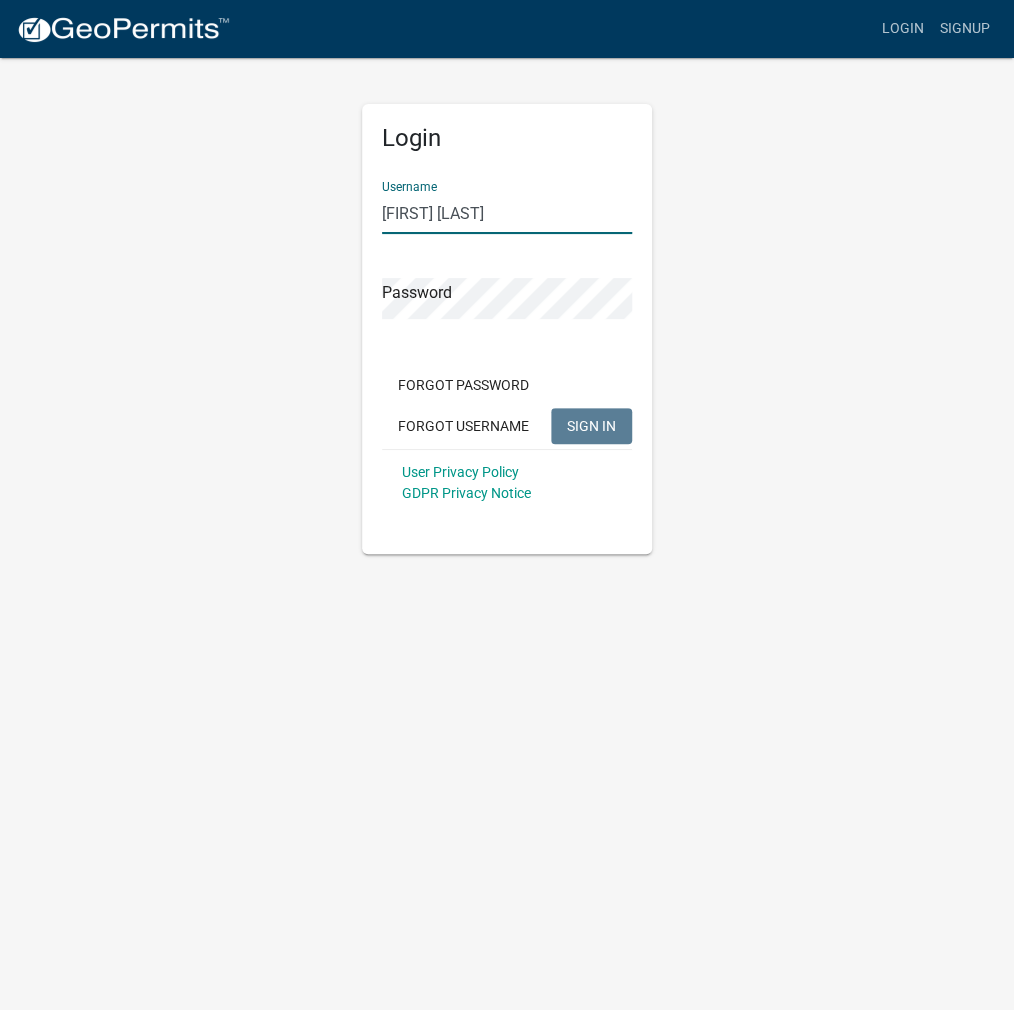 type on "[FIRST] [LAST]" 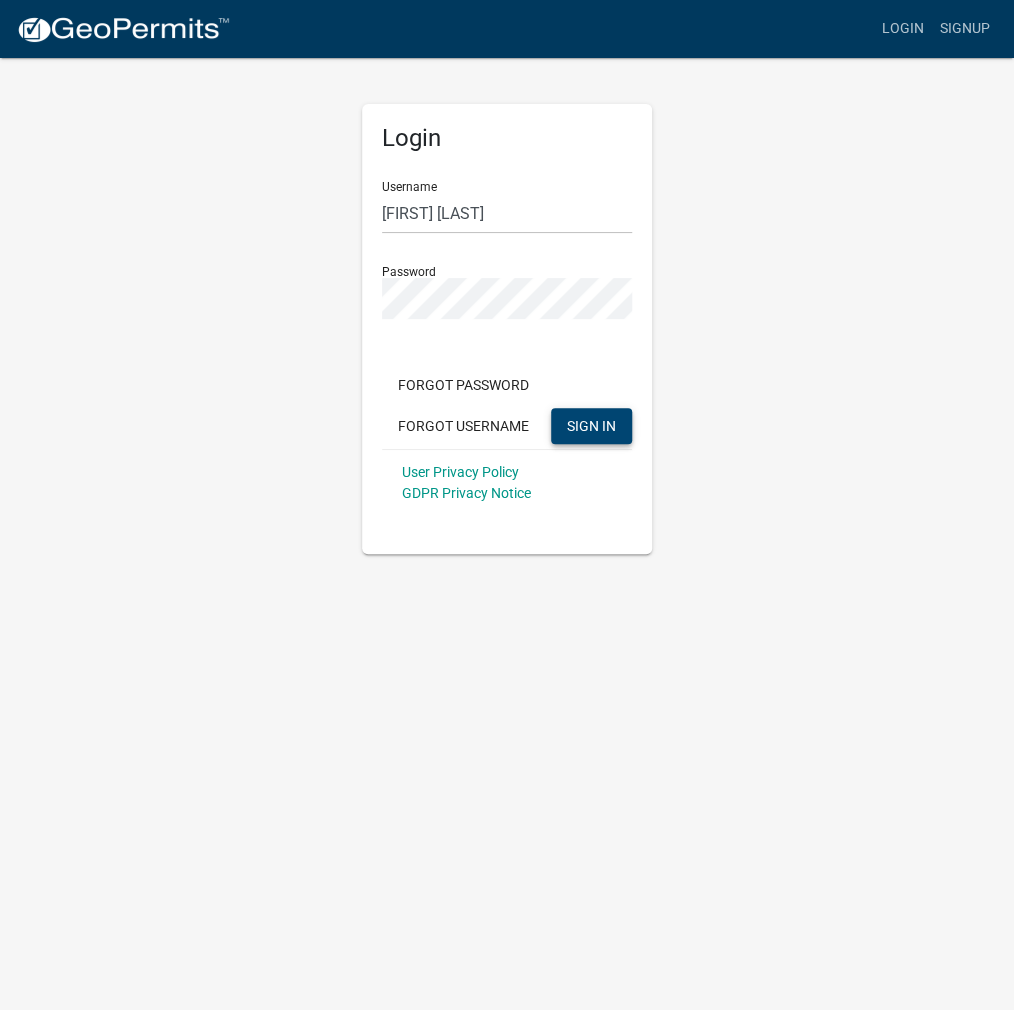 click on "SIGN IN" 